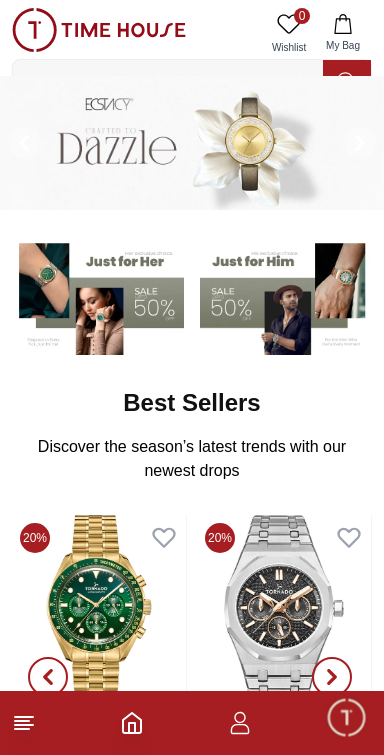 scroll, scrollTop: 0, scrollLeft: 0, axis: both 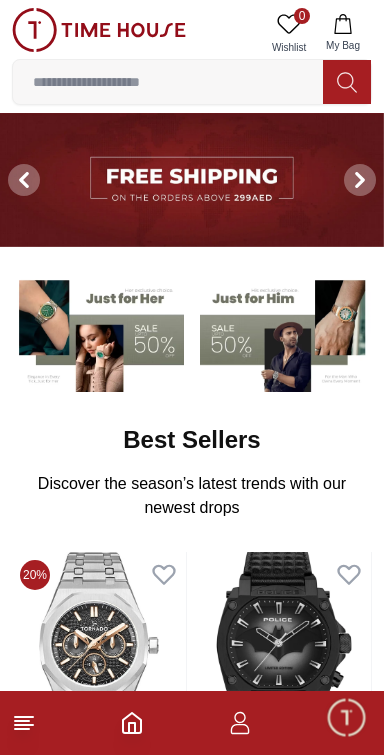 click at bounding box center (286, 333) 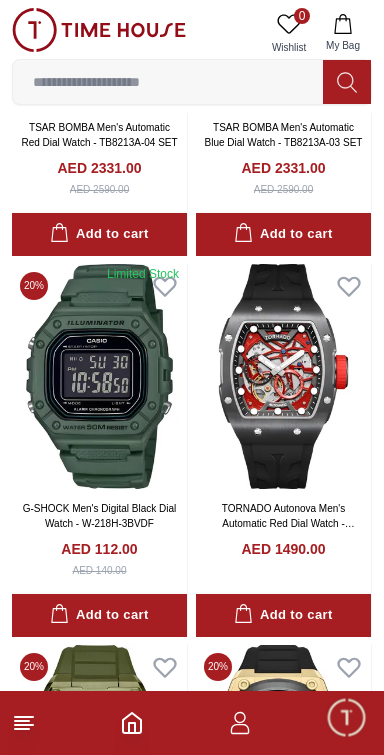 scroll, scrollTop: 701, scrollLeft: 0, axis: vertical 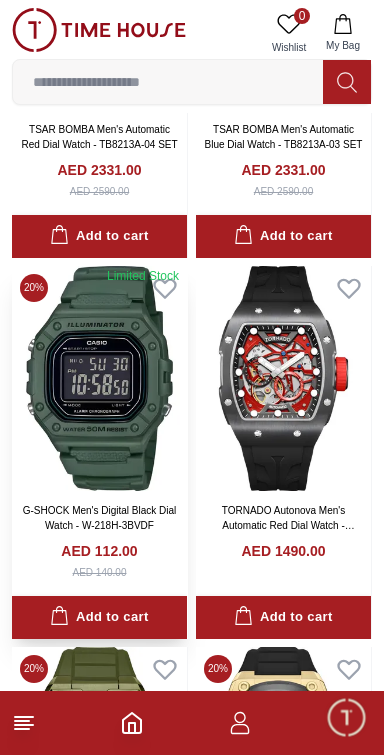 click at bounding box center [99, 378] 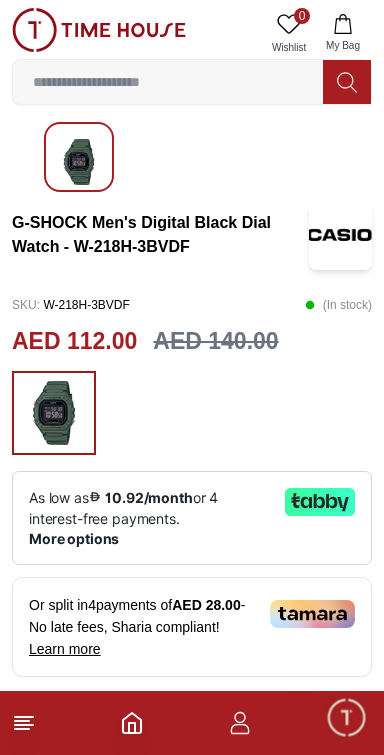 scroll, scrollTop: 0, scrollLeft: 0, axis: both 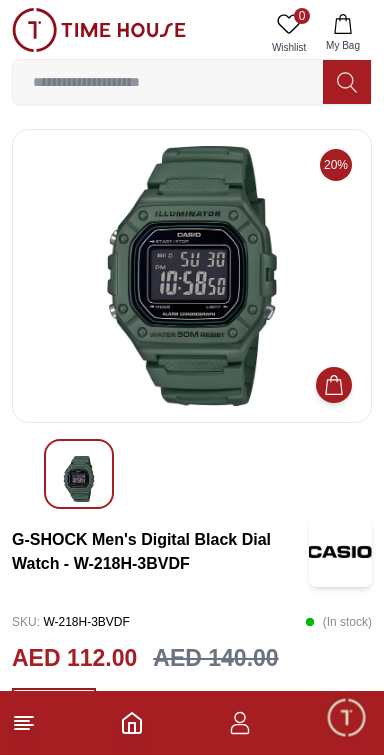 click 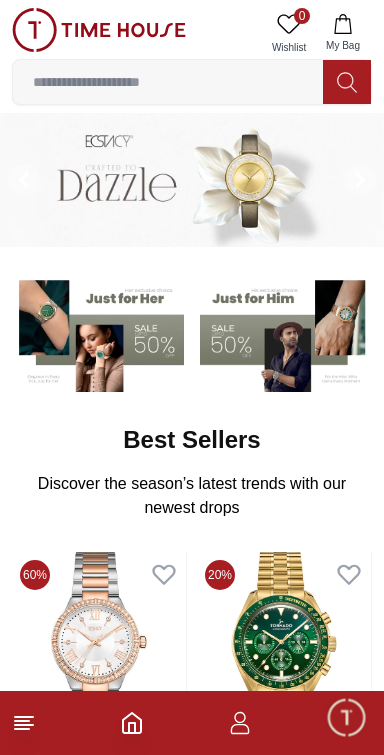 click at bounding box center [286, 333] 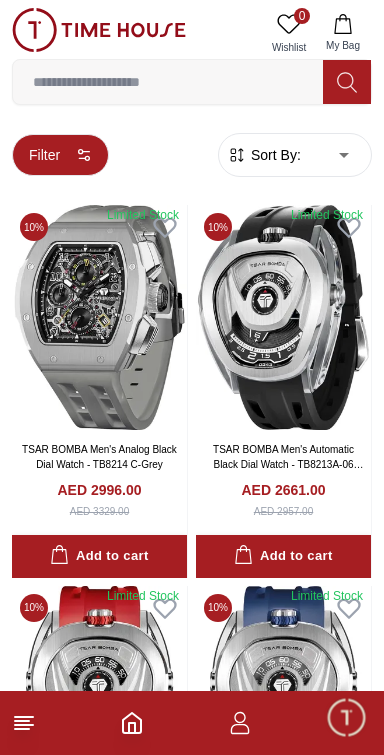 click on "Filter" at bounding box center [60, 155] 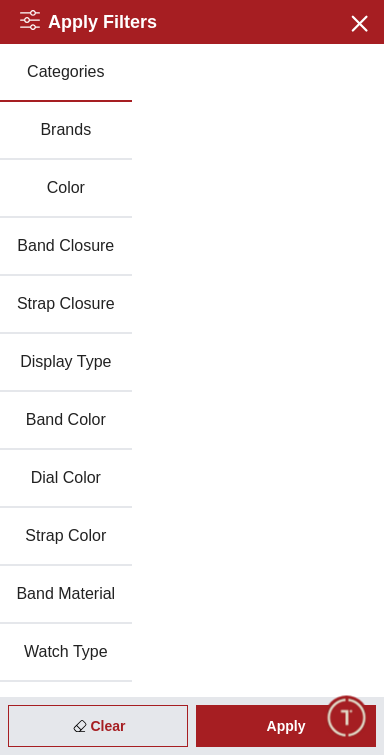 click on "Brands" at bounding box center (66, 131) 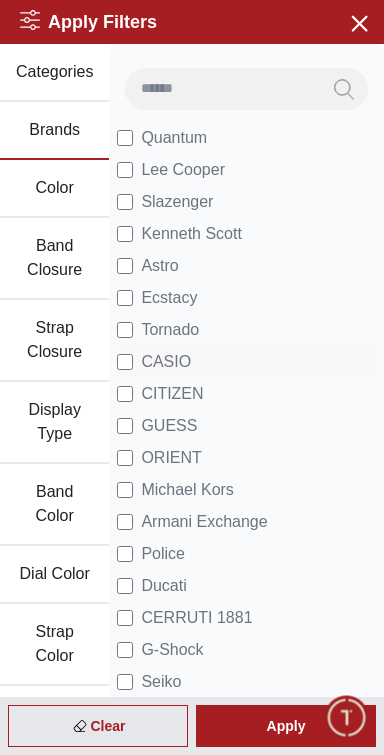 click on "CASIO" at bounding box center (166, 362) 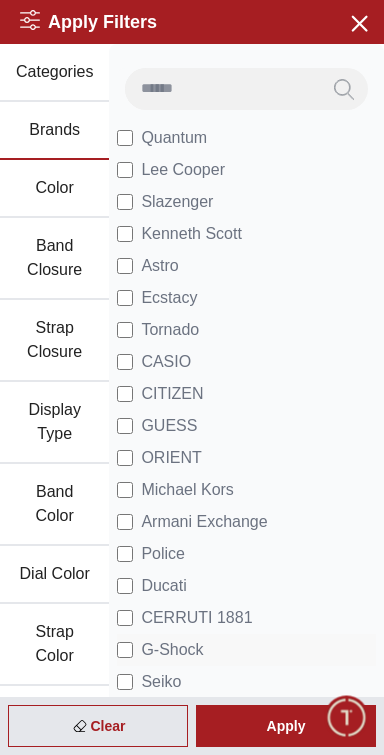 click on "G-Shock" at bounding box center [172, 650] 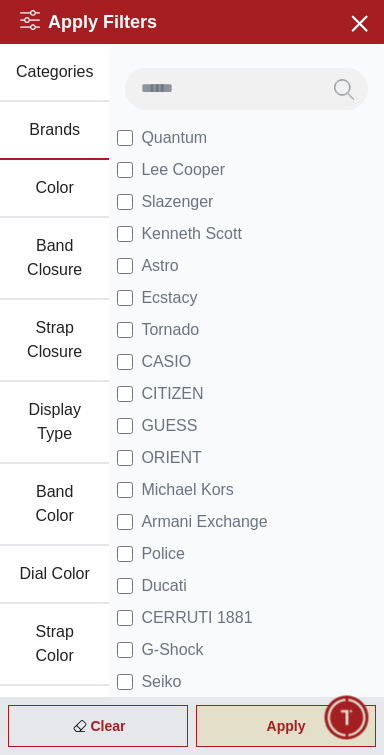 click on "Apply" at bounding box center (286, 726) 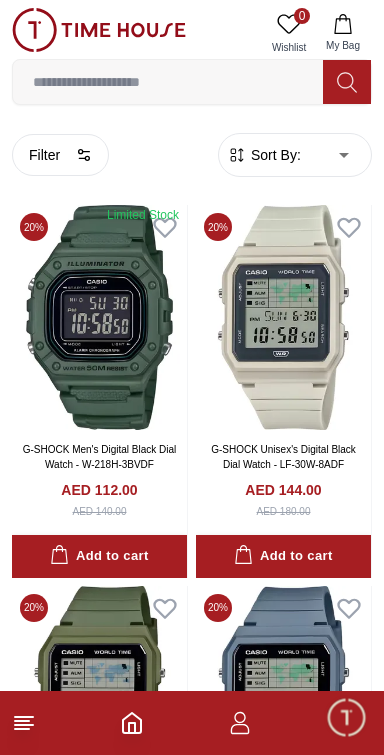 click on "100% Genuine products with International Warranty Shop From [COUNTRY] | العربية |     Currency    | 0 Wishlist My Bag Help Our Stores My Account 0 Wishlist My Bag Home    Filter By Clear Brands Quantum Lee Cooper Slazenger Kenneth Scott Astro Ecstacy Tornado CASIO CITIZEN GUESS ORIENT Police Ducati CERRUTI 1881 G-Shock Tsar Bomba Ciga Design Color Black Green Blue Red Dark Blue Silver Silver / Black Orange Rose Gold Grey White White / Rose Gold Silver / Silver Dark Blue / Silver Silver / Gold Silver / Rose Gold Black / Black Black / Silver Black / Rose Gold Gold Yellow Brown White / Silver Light Blue Black /Grey Black /Red Black /Black Black / Rose Gold / Black Rose Gold / Black Rose Gold / Black / Black Pink Green /Silver Purple Silver Silver Silver / Blue Green / Green Blue / Black Blue / Blue Titanum Navy Blue Military Green Blue / Silver Champagne White / Gold White / Gold  Black  Ivory Green / Silver Blue  Army Green Camouflage Silver / White / Rose Gold Black / Blue Clasp 1" at bounding box center (192, 2103) 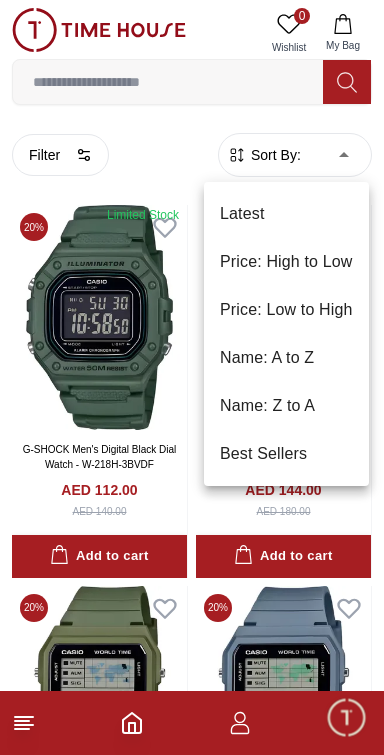 click on "Price: Low to High" at bounding box center [286, 310] 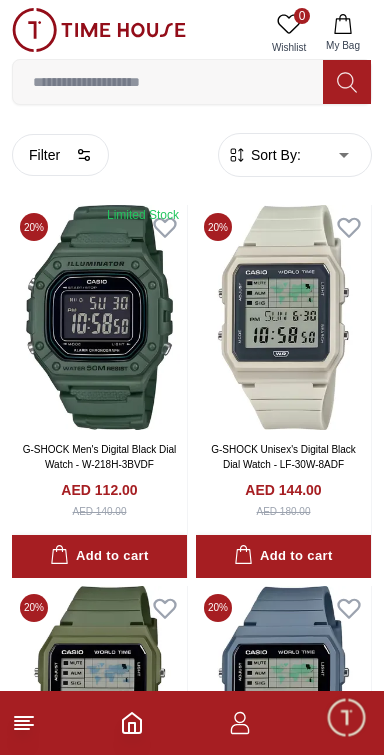 type on "*" 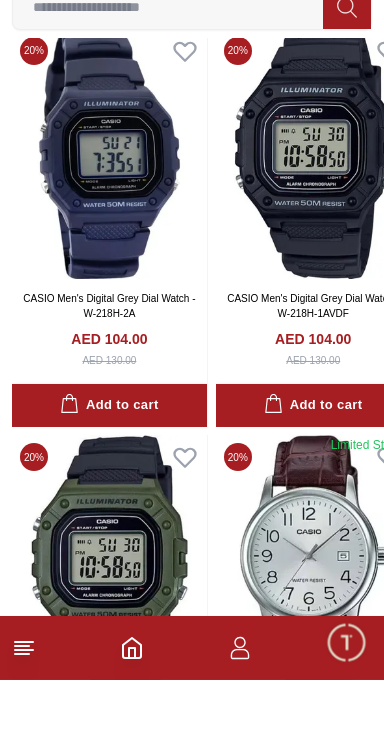 scroll, scrollTop: 2540, scrollLeft: 0, axis: vertical 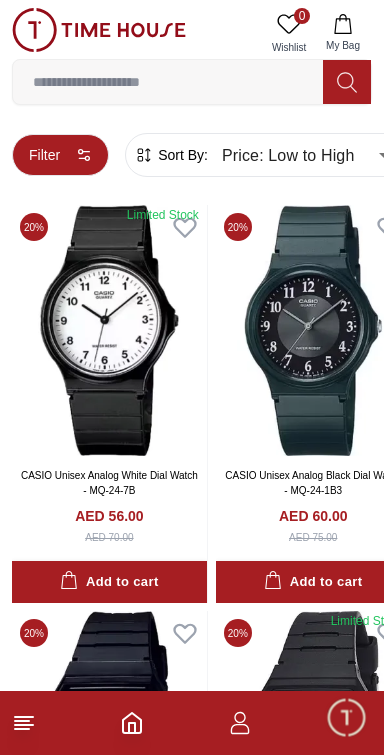 click on "Filter" at bounding box center (60, 155) 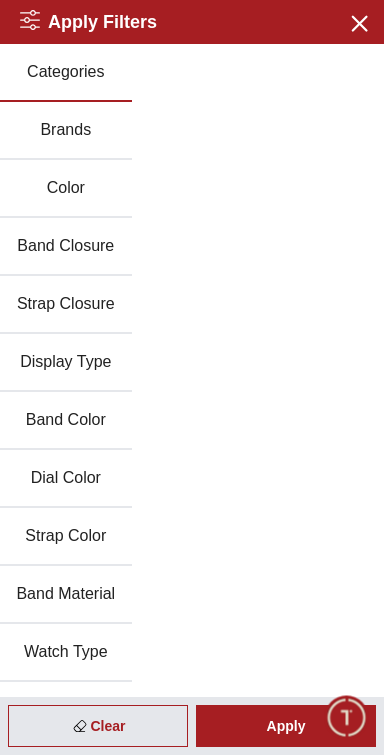 click on "Brands" at bounding box center [66, 131] 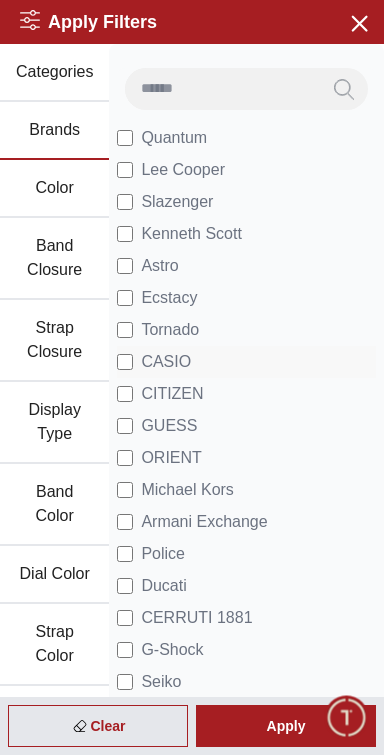 click on "CASIO" at bounding box center (166, 362) 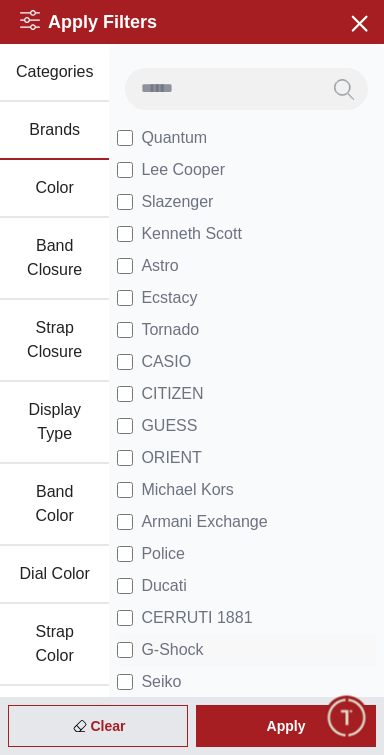 click on "G-Shock" at bounding box center [172, 650] 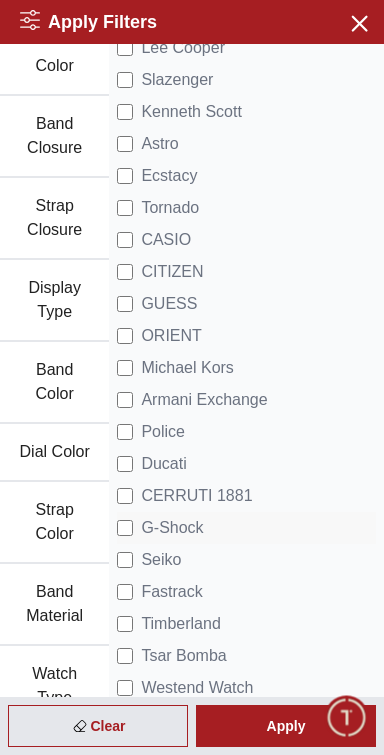 scroll, scrollTop: 125, scrollLeft: 0, axis: vertical 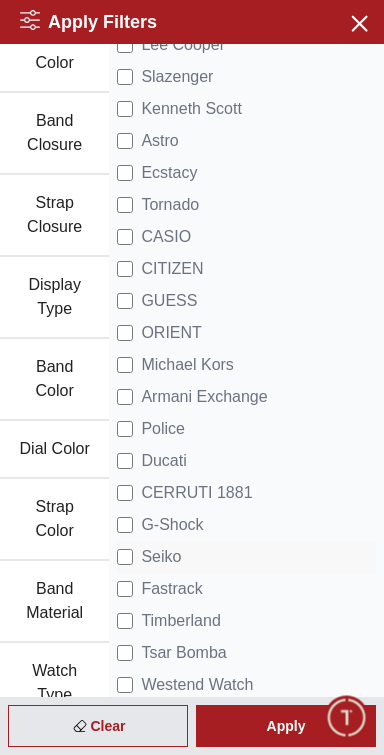 click on "Seiko" at bounding box center [161, 557] 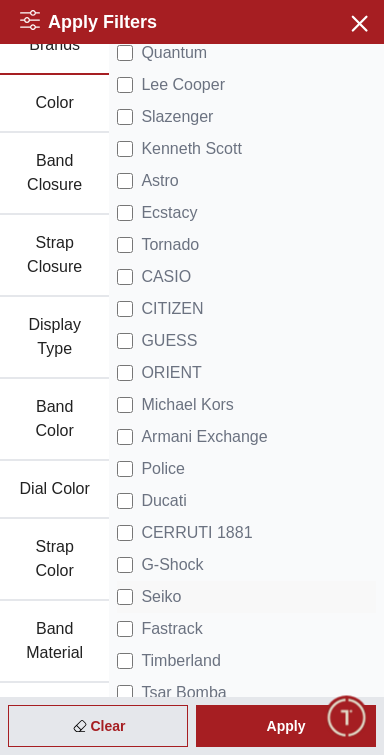 scroll, scrollTop: 0, scrollLeft: 0, axis: both 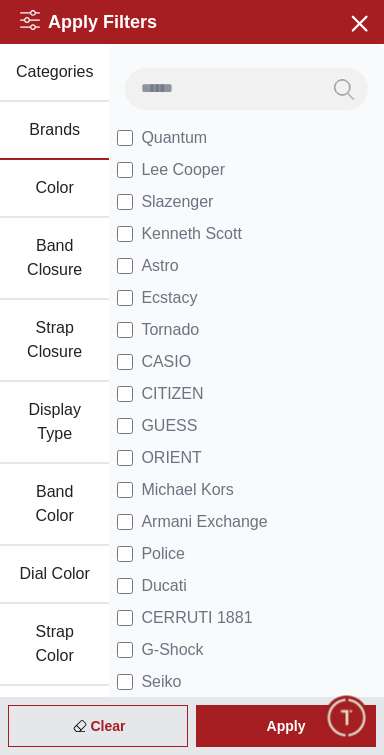 click on "Brands" at bounding box center [54, 131] 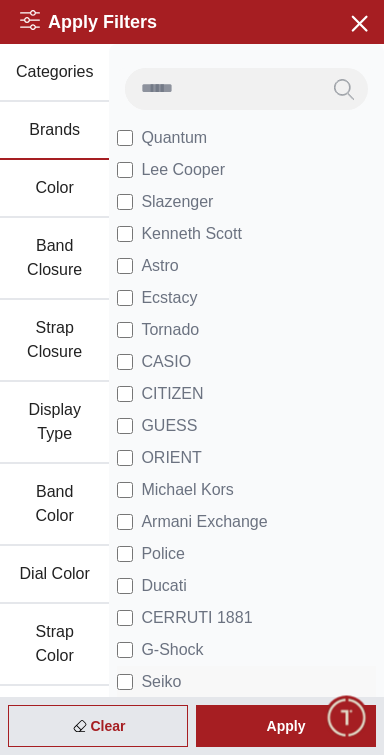 click on "Seiko" at bounding box center [246, 682] 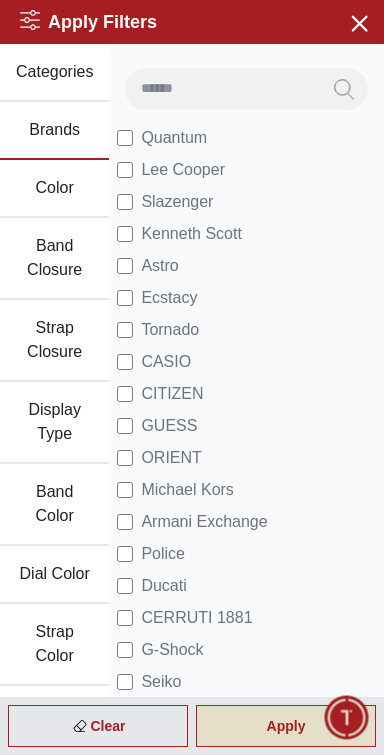 click on "Apply" at bounding box center [286, 726] 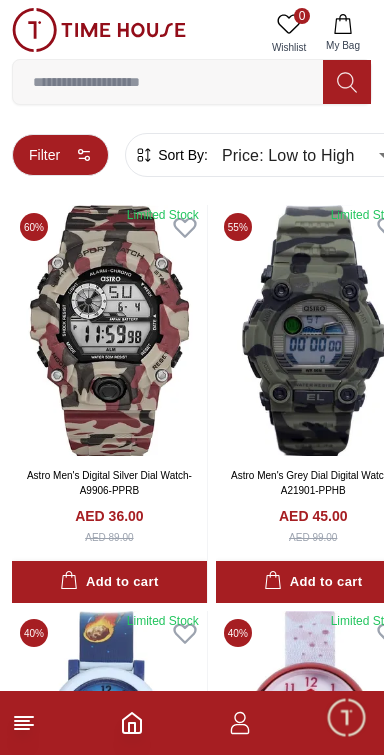 click on "Filter" at bounding box center [60, 155] 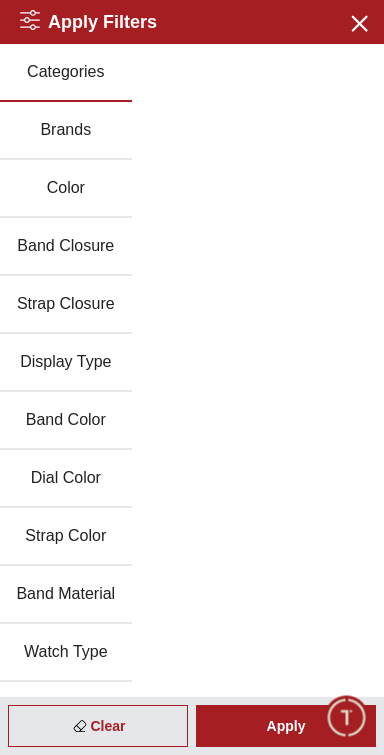 click on "Brands" at bounding box center [66, 131] 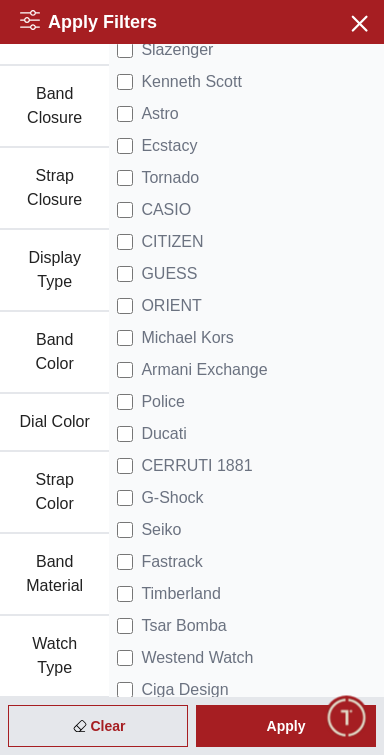 scroll, scrollTop: 211, scrollLeft: 0, axis: vertical 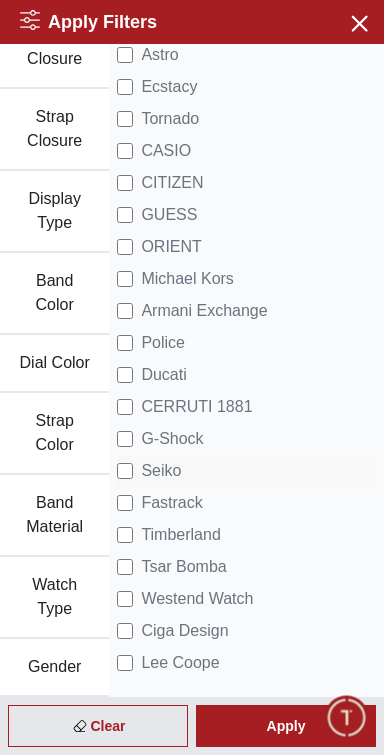 click on "Seiko" at bounding box center (161, 471) 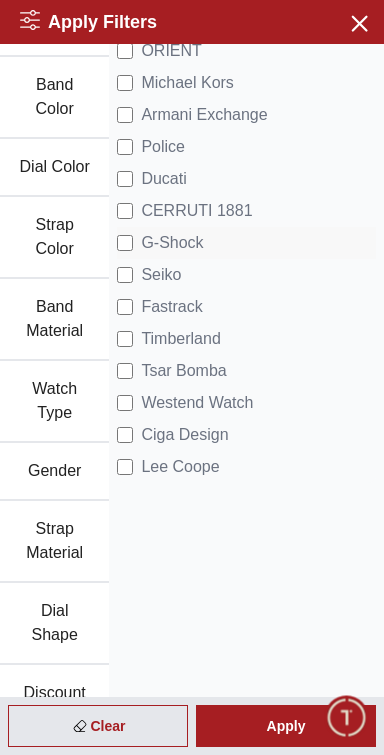 click on "G-Shock" at bounding box center (172, 243) 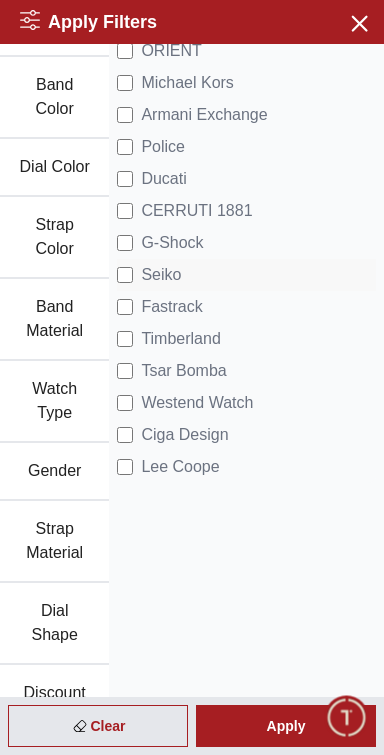 click on "Seiko" at bounding box center [161, 275] 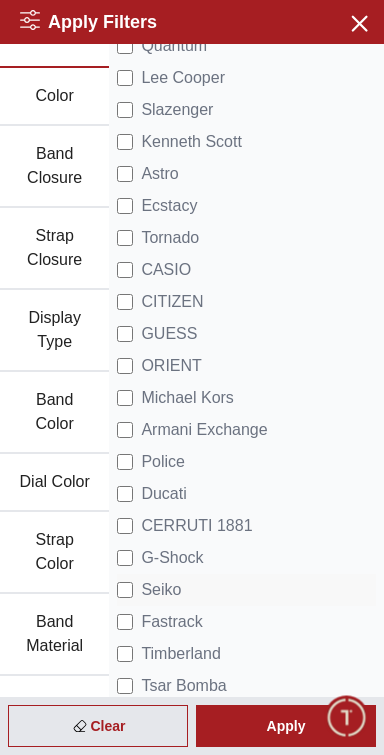 scroll, scrollTop: 0, scrollLeft: 0, axis: both 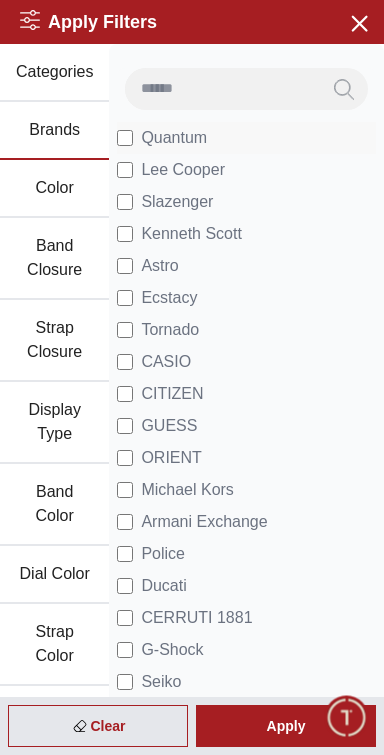 click on "Quantum" at bounding box center [174, 138] 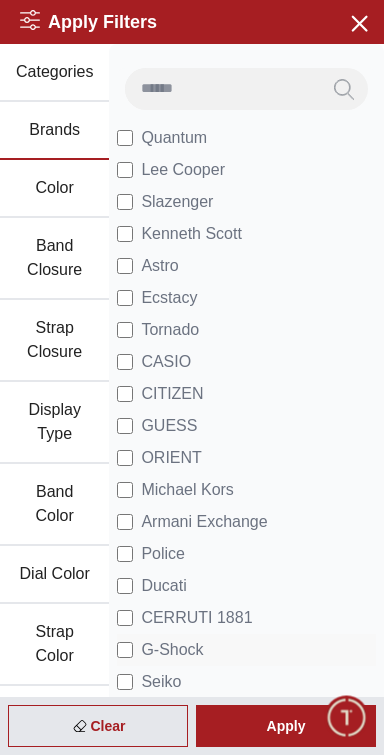 click on "G-Shock" at bounding box center [172, 650] 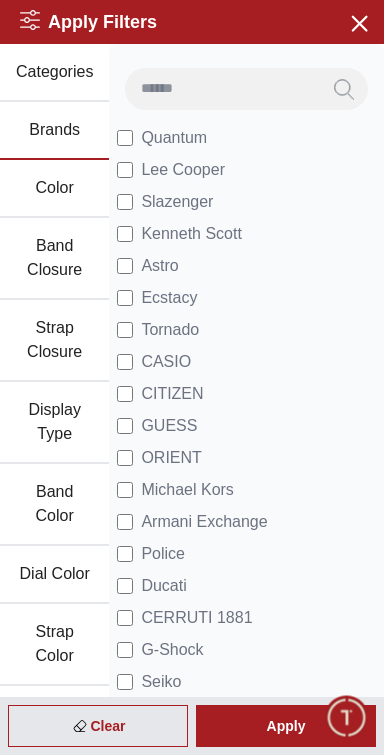 click on "Brands" at bounding box center (54, 131) 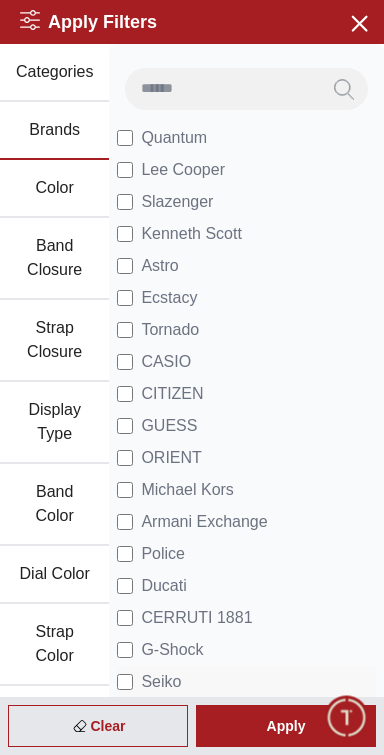 click on "Seiko" at bounding box center [161, 682] 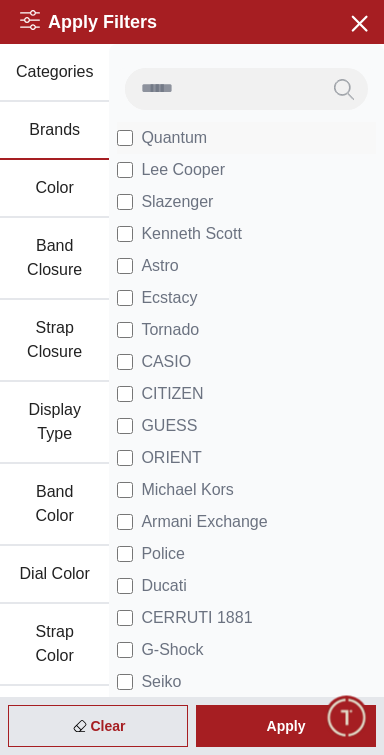 click on "Quantum" at bounding box center [174, 138] 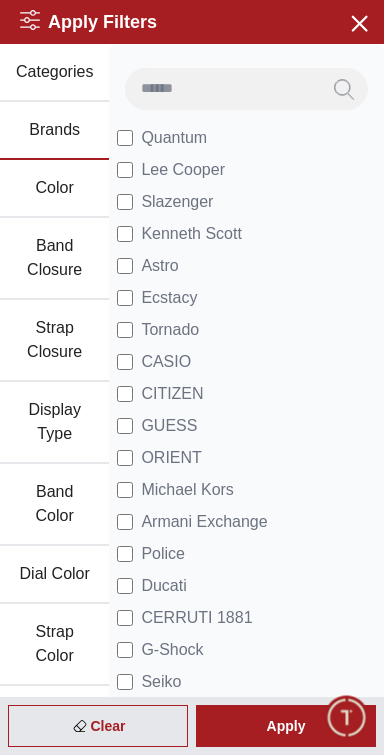 click on "Brands" at bounding box center (54, 131) 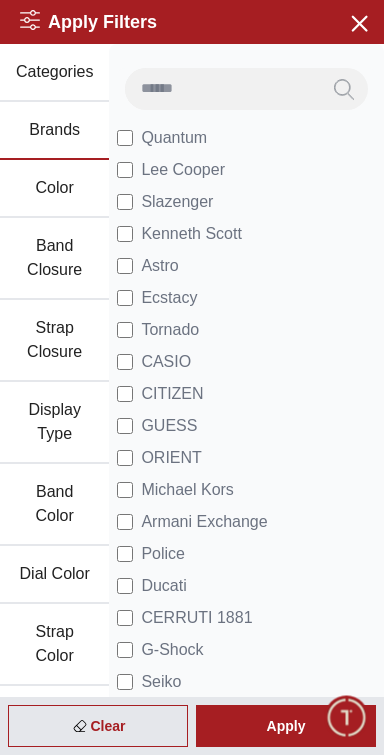 click on "Brands" at bounding box center (54, 131) 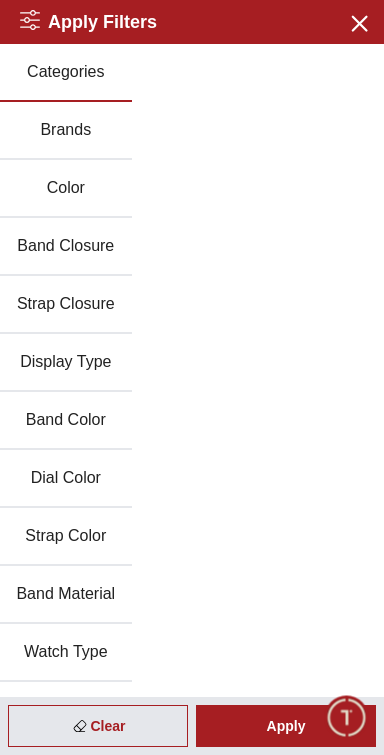 click on "Brands" at bounding box center [66, 131] 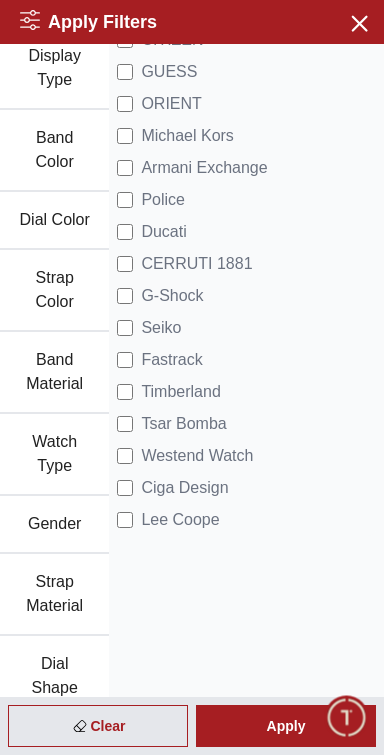 scroll, scrollTop: 407, scrollLeft: 0, axis: vertical 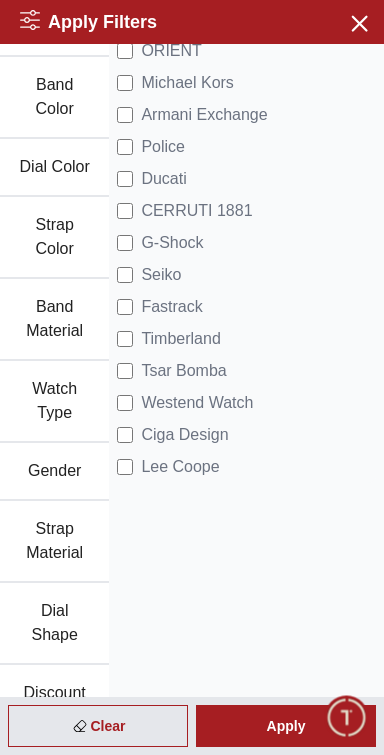 click on "Discount" at bounding box center [54, 694] 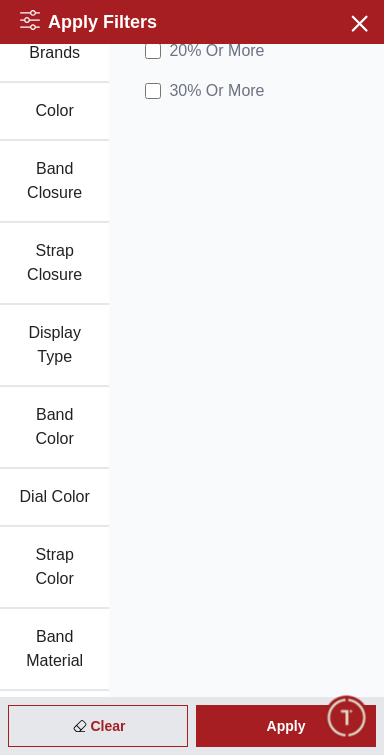 scroll, scrollTop: 0, scrollLeft: 0, axis: both 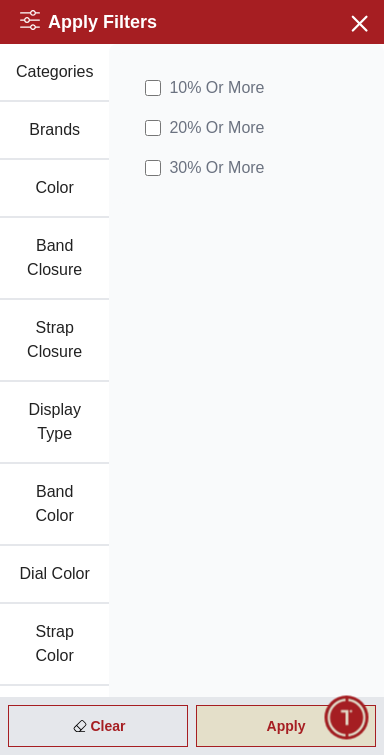 click on "Apply" at bounding box center (286, 726) 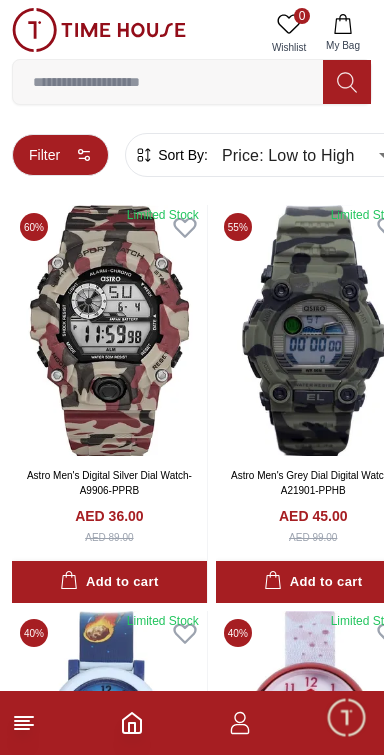 click on "Filter" at bounding box center [60, 155] 